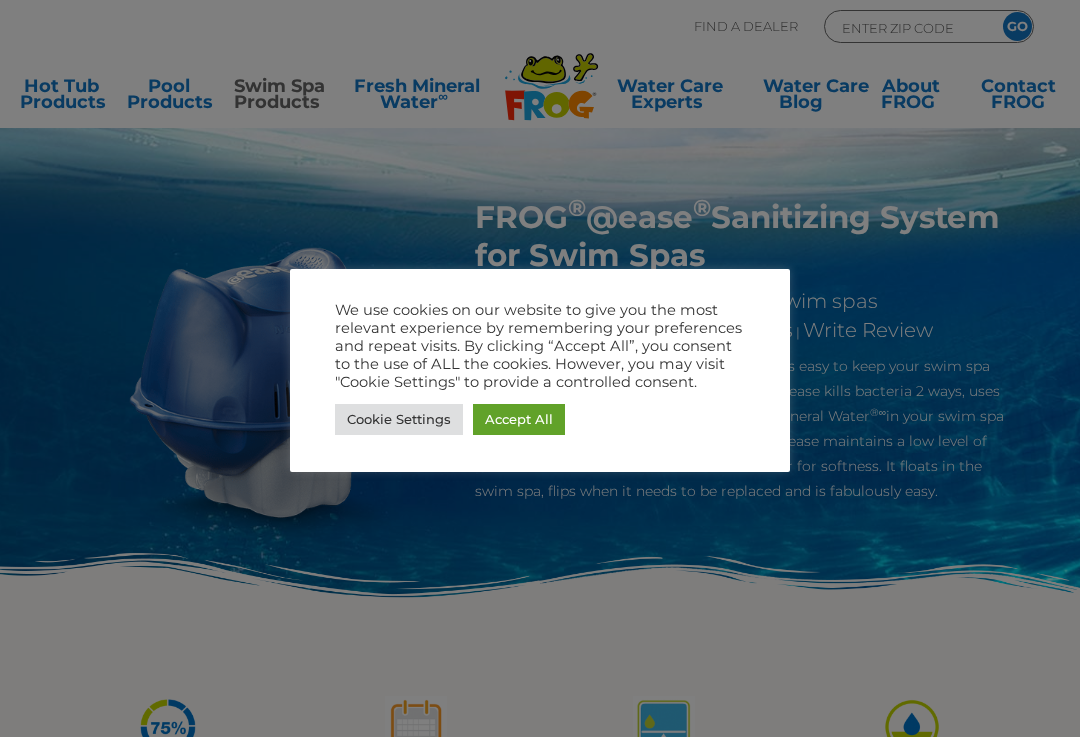 scroll, scrollTop: 0, scrollLeft: 0, axis: both 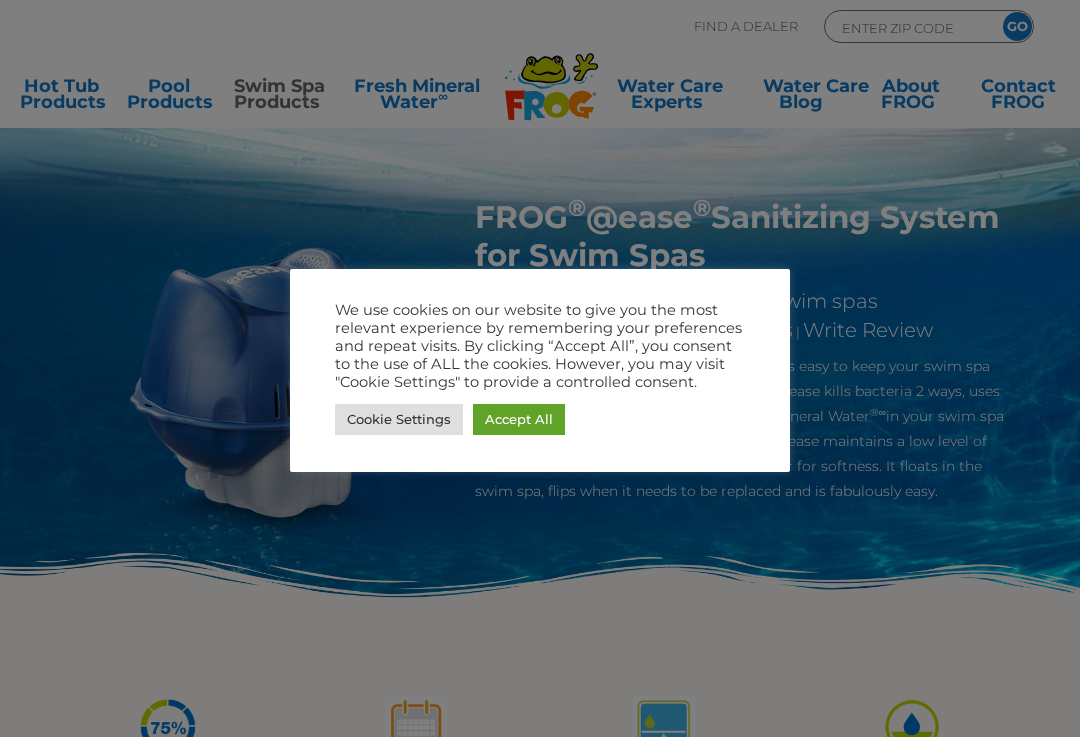click on "Accept All" at bounding box center [519, 419] 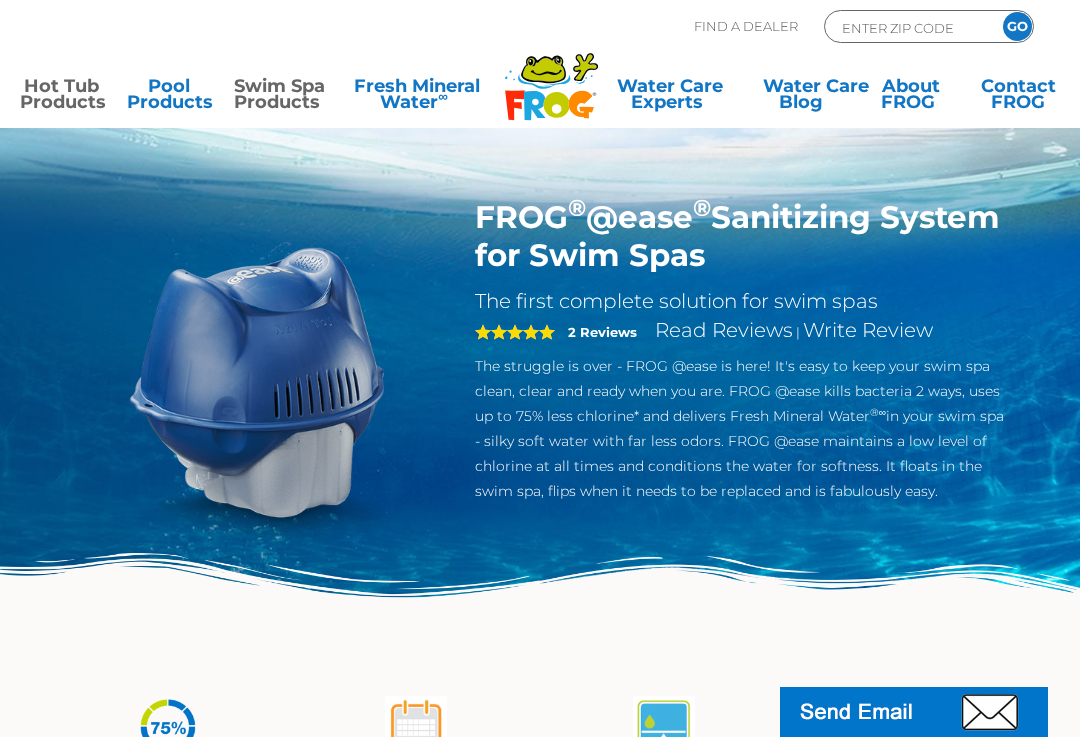 click on "Hot Tub  Products" at bounding box center [61, 98] 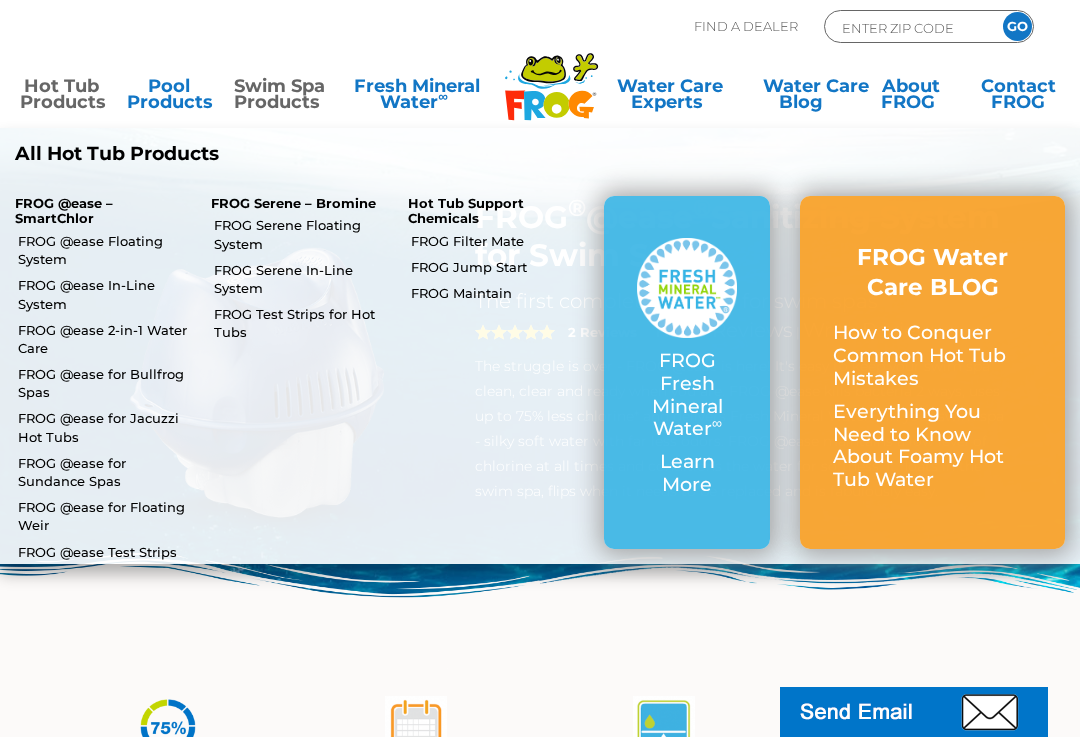 click on "FROG @ease 2-in-1 Water Care" at bounding box center (107, 339) 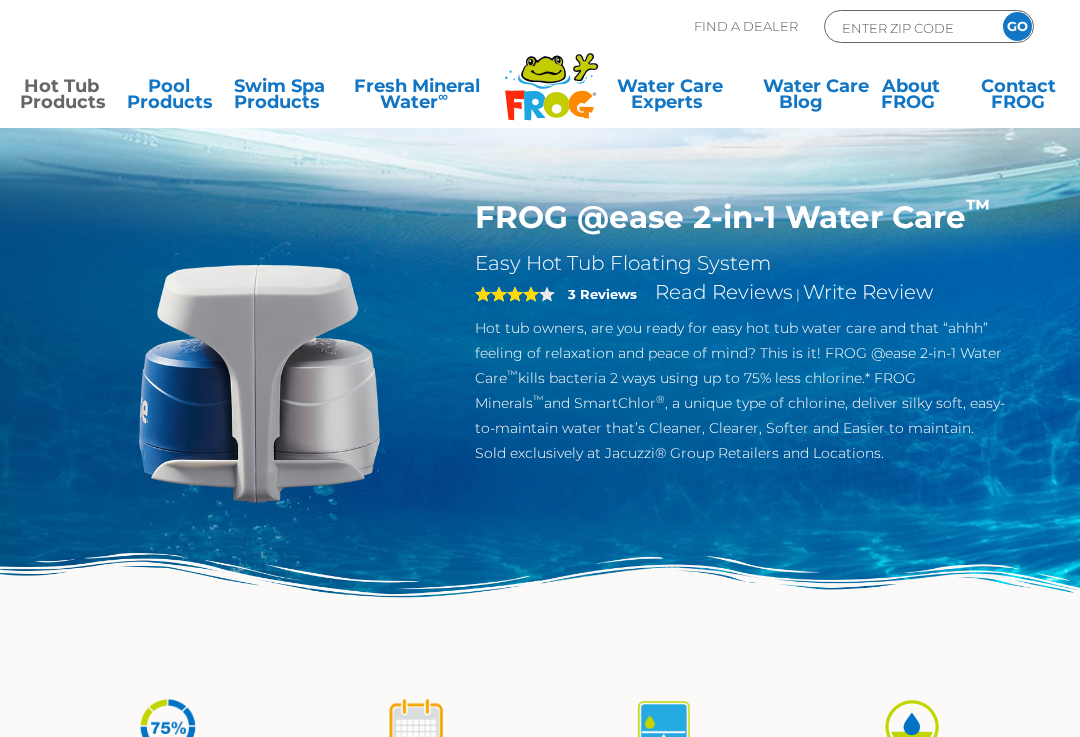 scroll, scrollTop: 0, scrollLeft: 0, axis: both 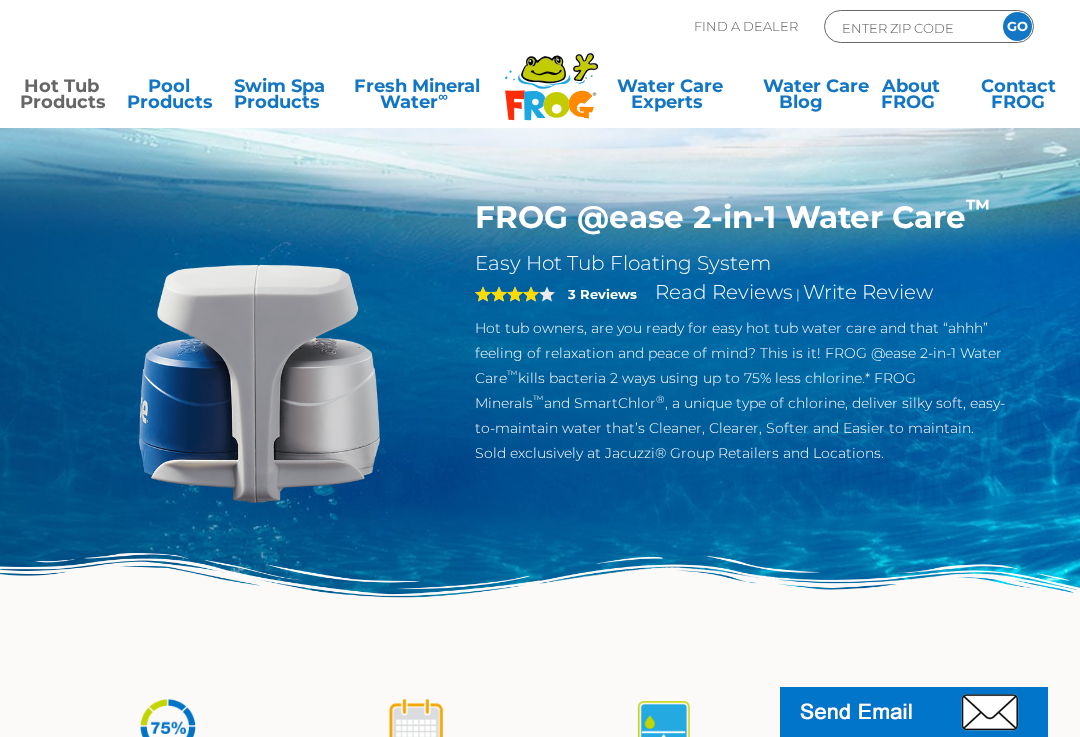 click on "Hot Tub  Products" at bounding box center [61, 98] 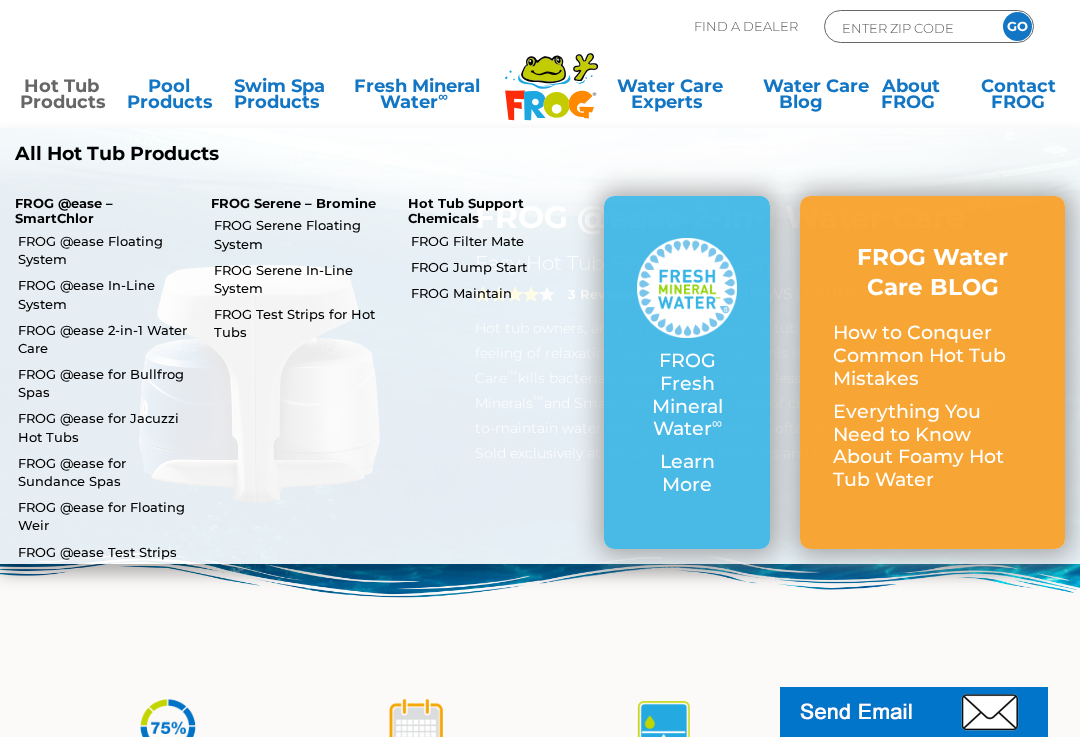 click on "FROG @ease In-Line System" at bounding box center (107, 294) 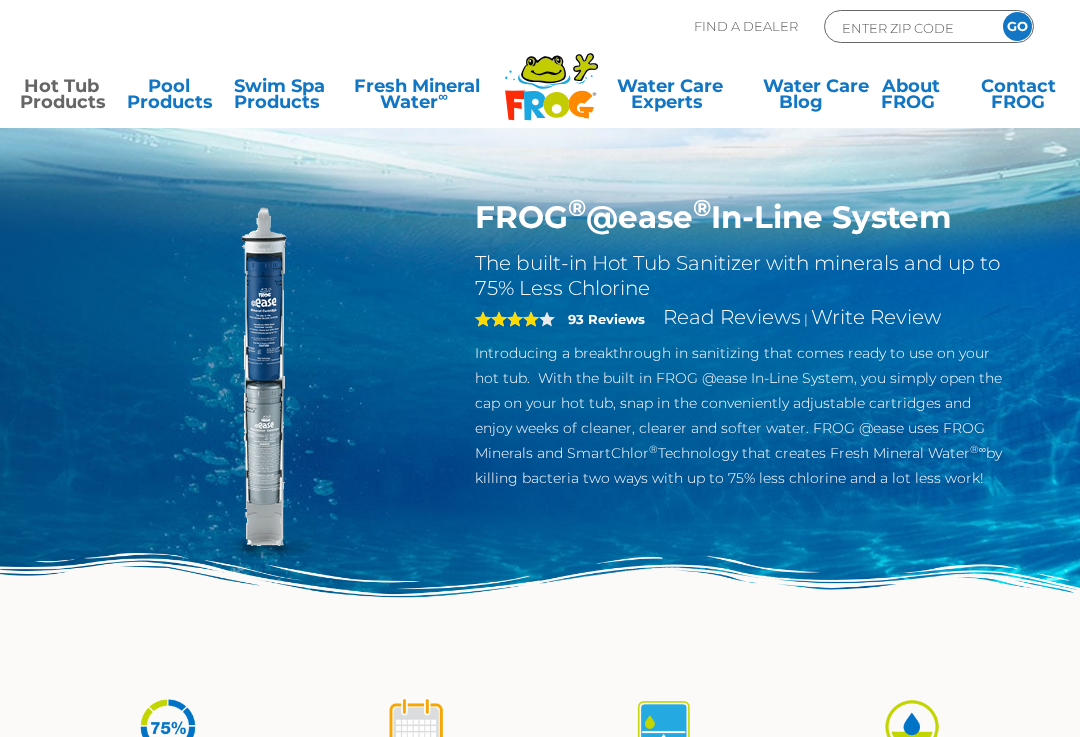 scroll, scrollTop: 0, scrollLeft: 0, axis: both 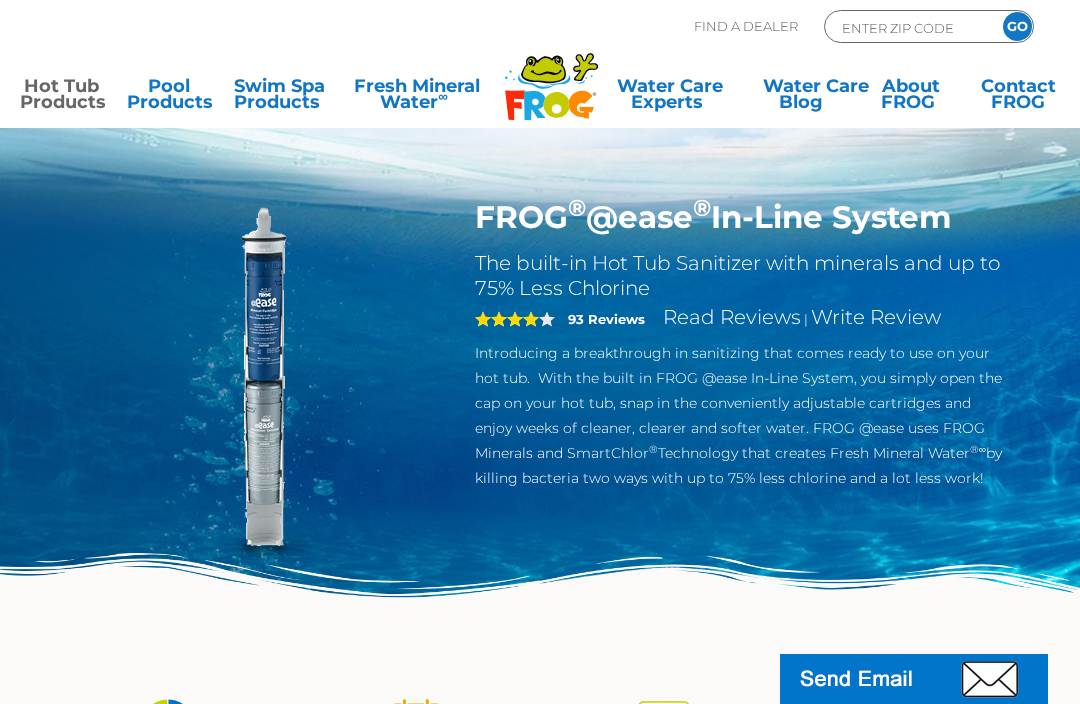 click on "Hot Tub  Products" at bounding box center [61, 98] 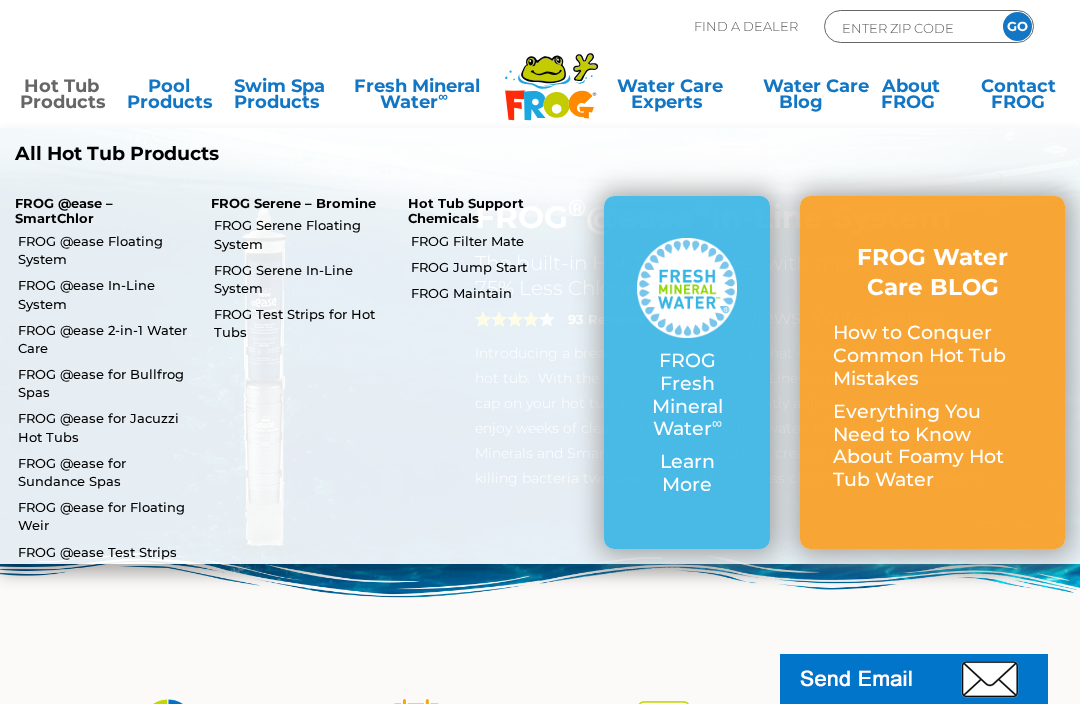 click on "Hot Tub  Products" at bounding box center (61, 98) 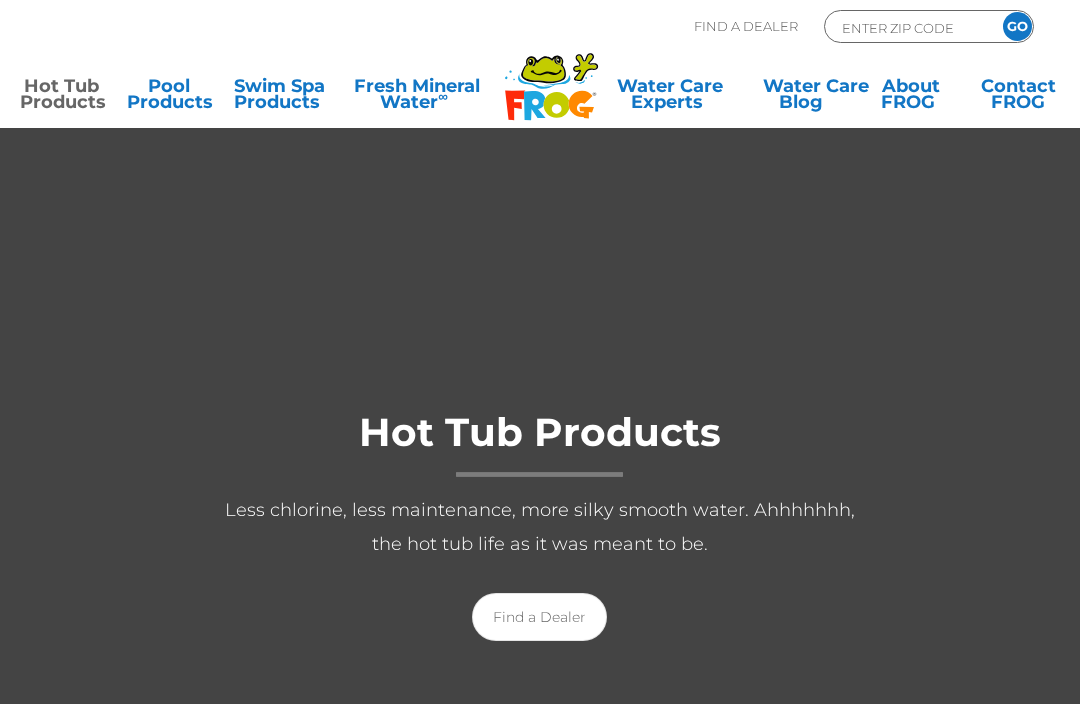 scroll, scrollTop: 0, scrollLeft: 0, axis: both 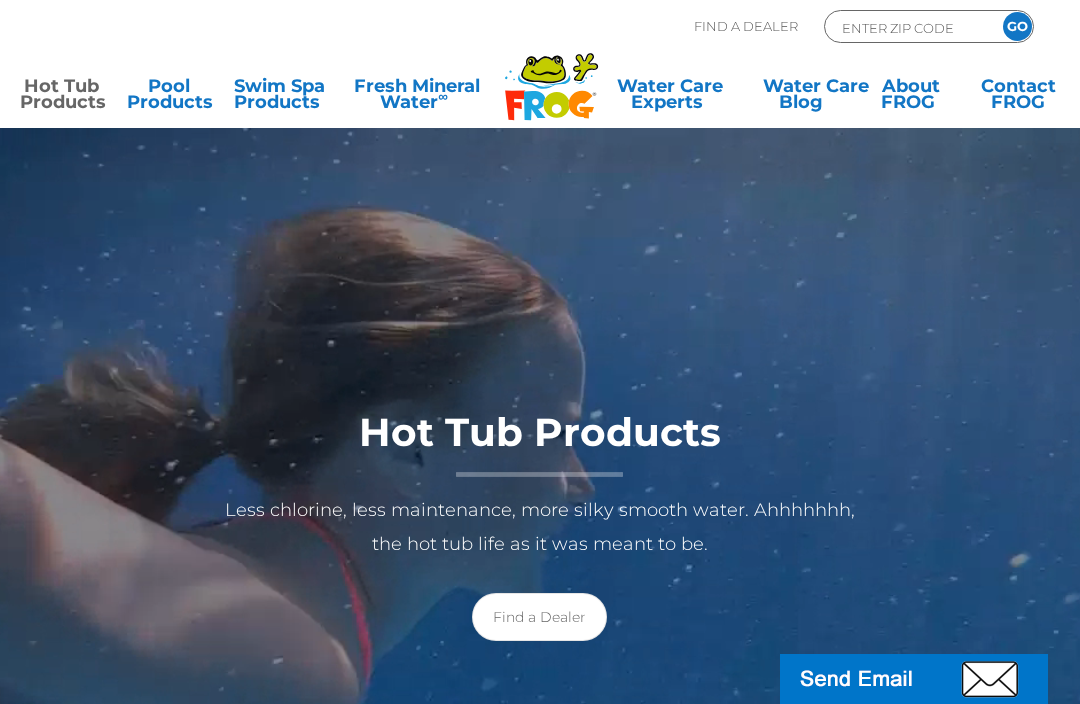 click on "Hot Tub  Products" at bounding box center (61, 98) 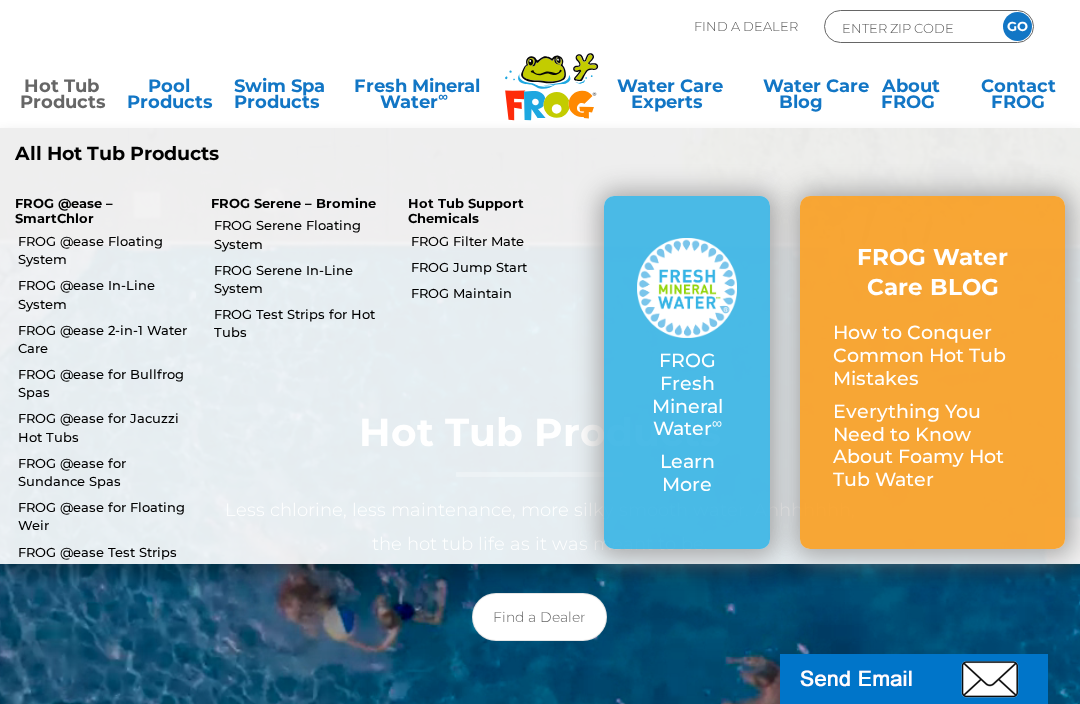 click on "FROG @ease for Jacuzzi Hot Tubs" at bounding box center [107, 427] 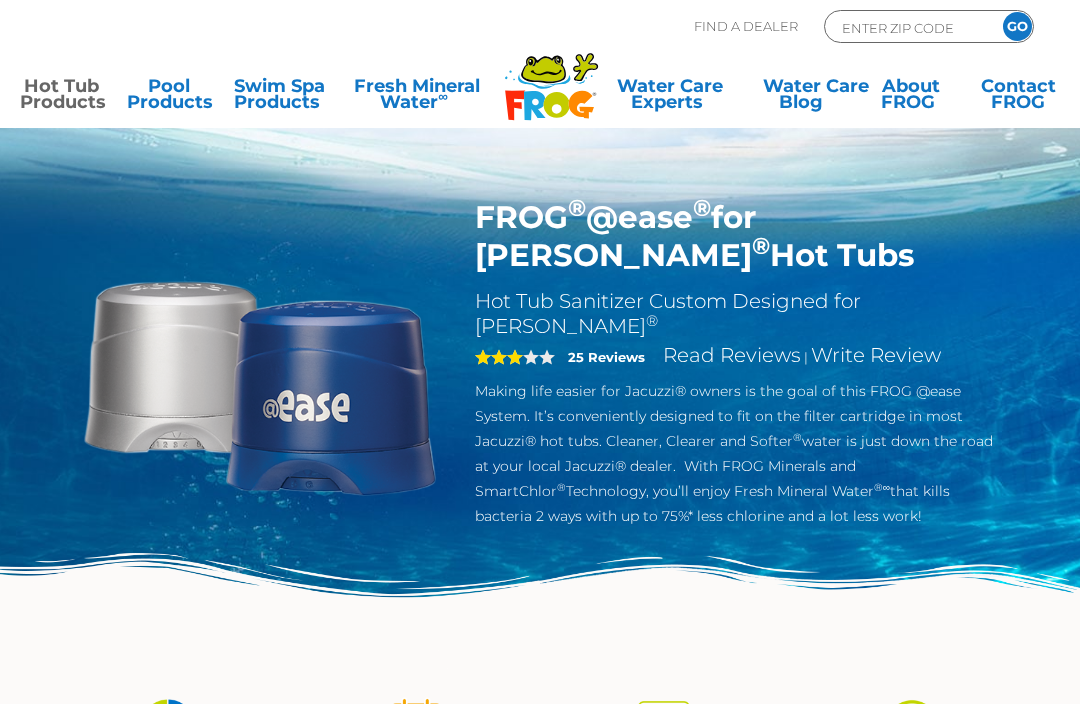 scroll, scrollTop: 0, scrollLeft: 0, axis: both 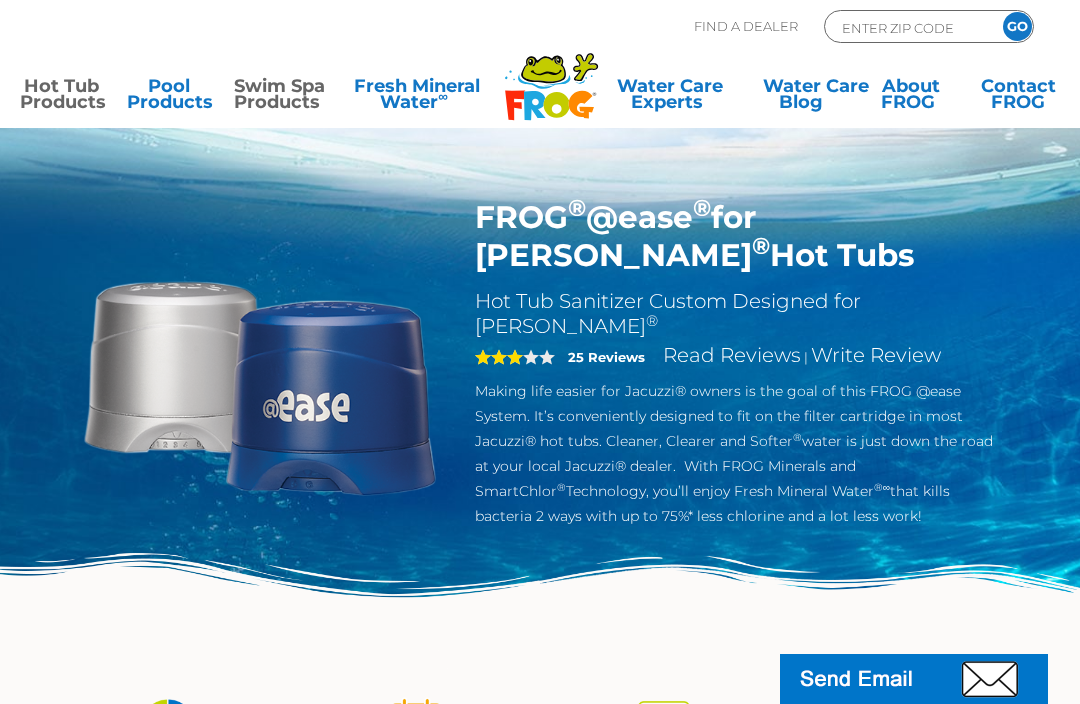 click on "Swim Spa  Products" at bounding box center [275, 98] 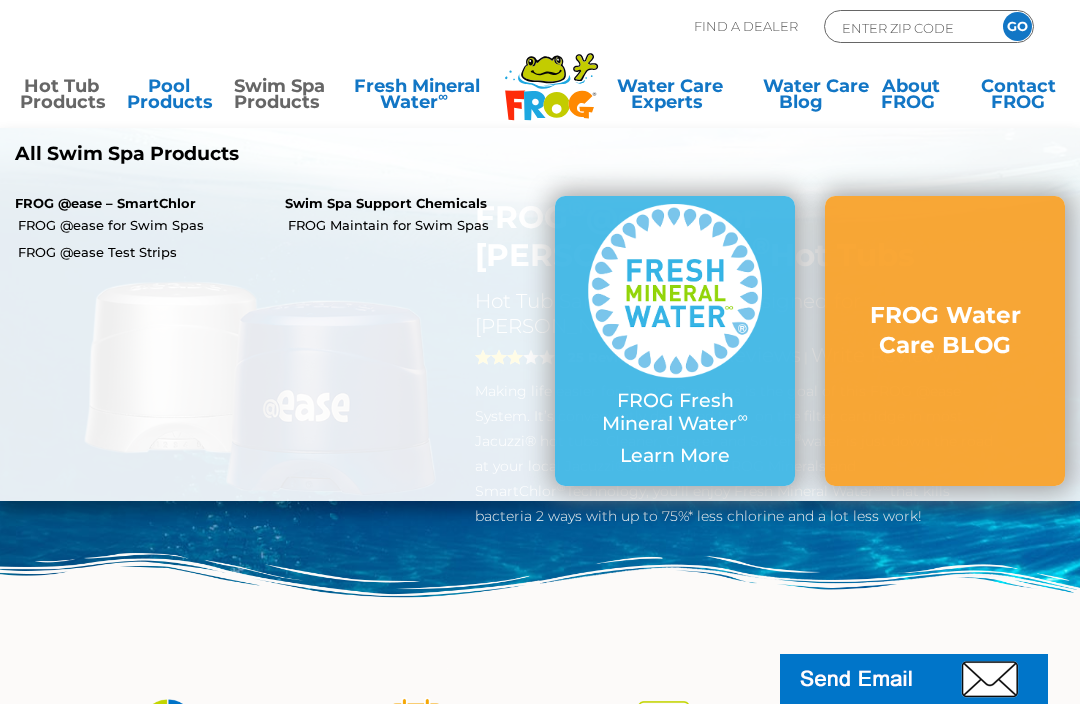 click on "FROG Maintain for Swim Spas" at bounding box center (414, 225) 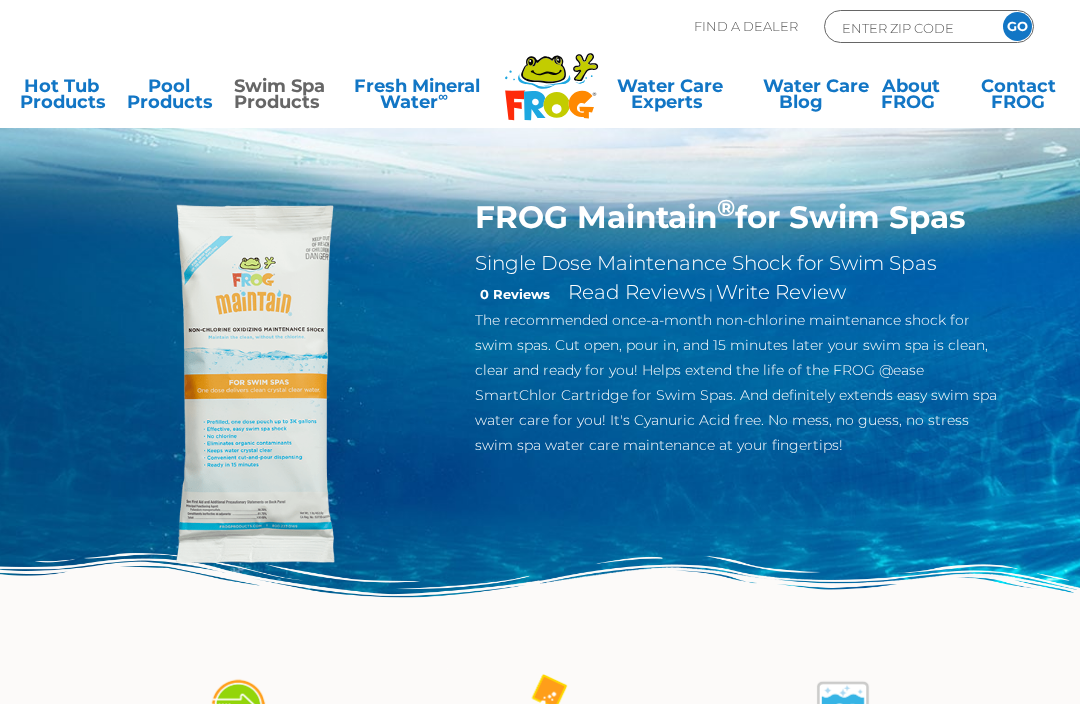 scroll, scrollTop: 0, scrollLeft: 0, axis: both 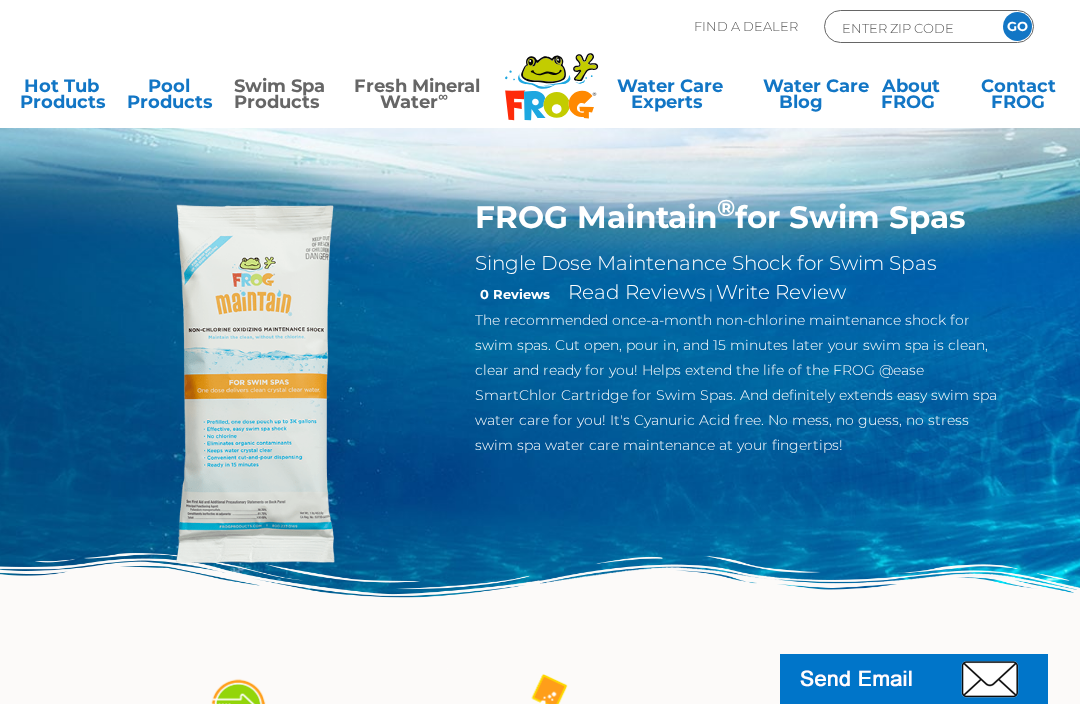 click on "Fresh Mineral  Water ∞" at bounding box center [417, 98] 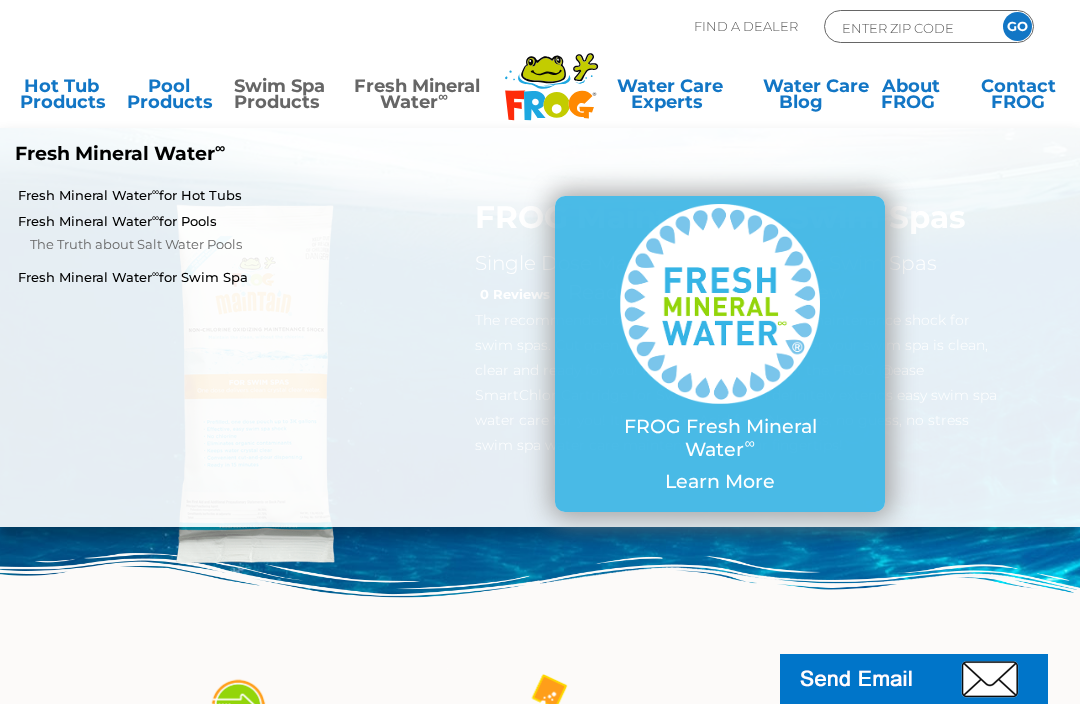 click on "Fresh Mineral Water ∞  for Swim Spa" at bounding box center [189, 277] 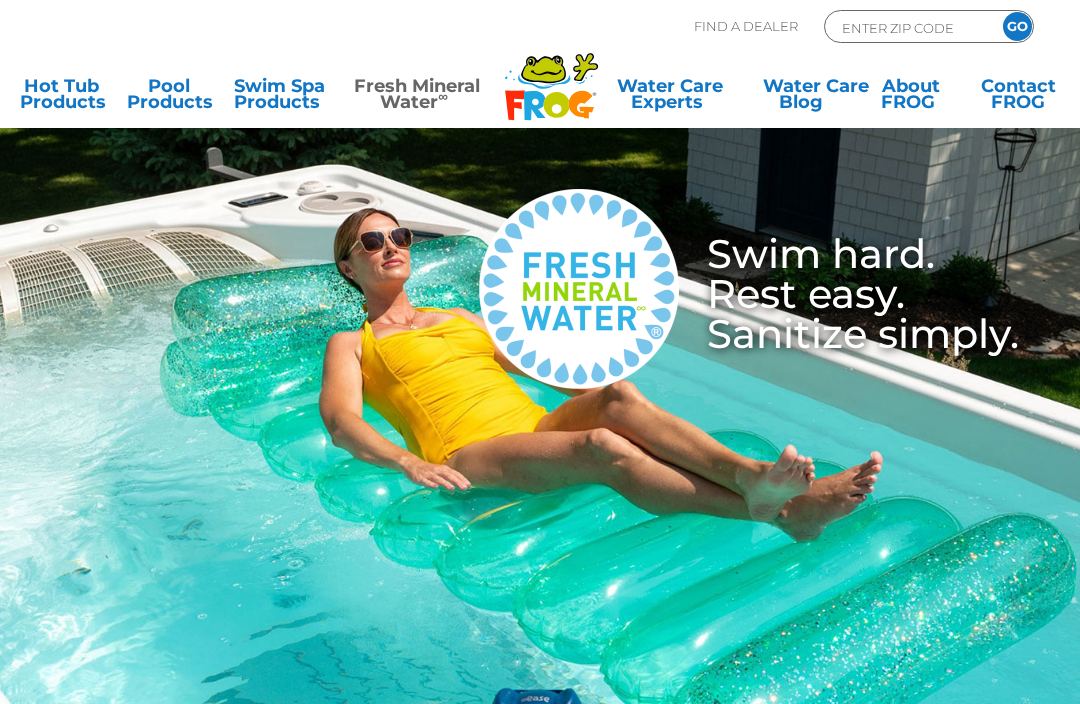scroll, scrollTop: 0, scrollLeft: 0, axis: both 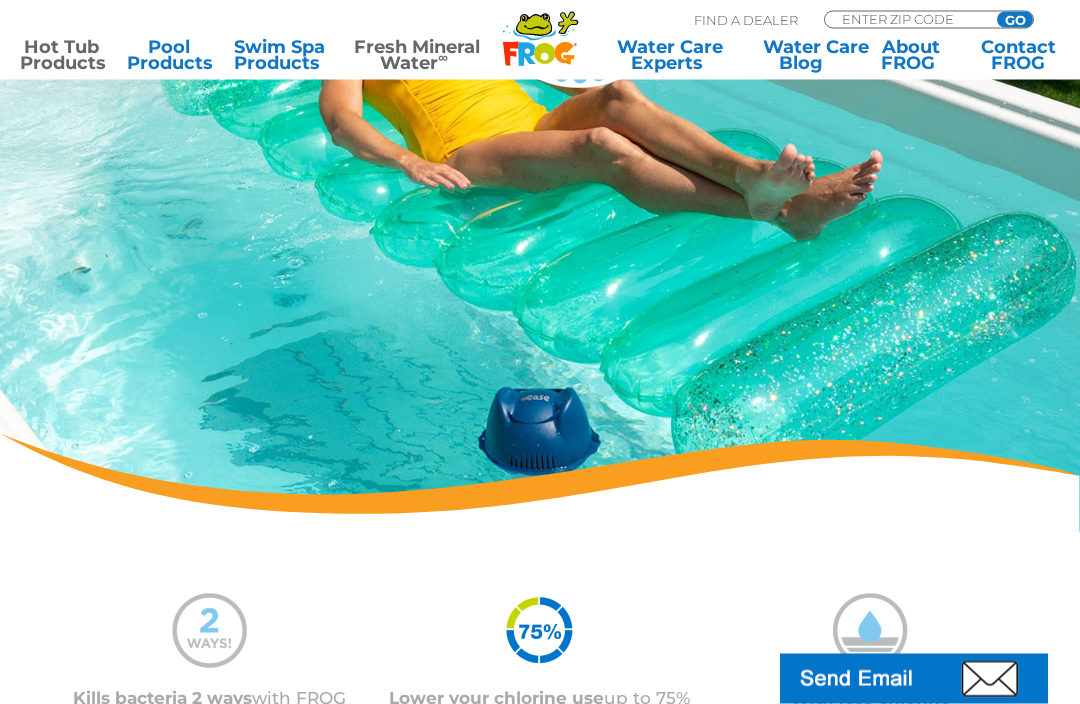 click on "Hot Tub  Products" at bounding box center (61, 55) 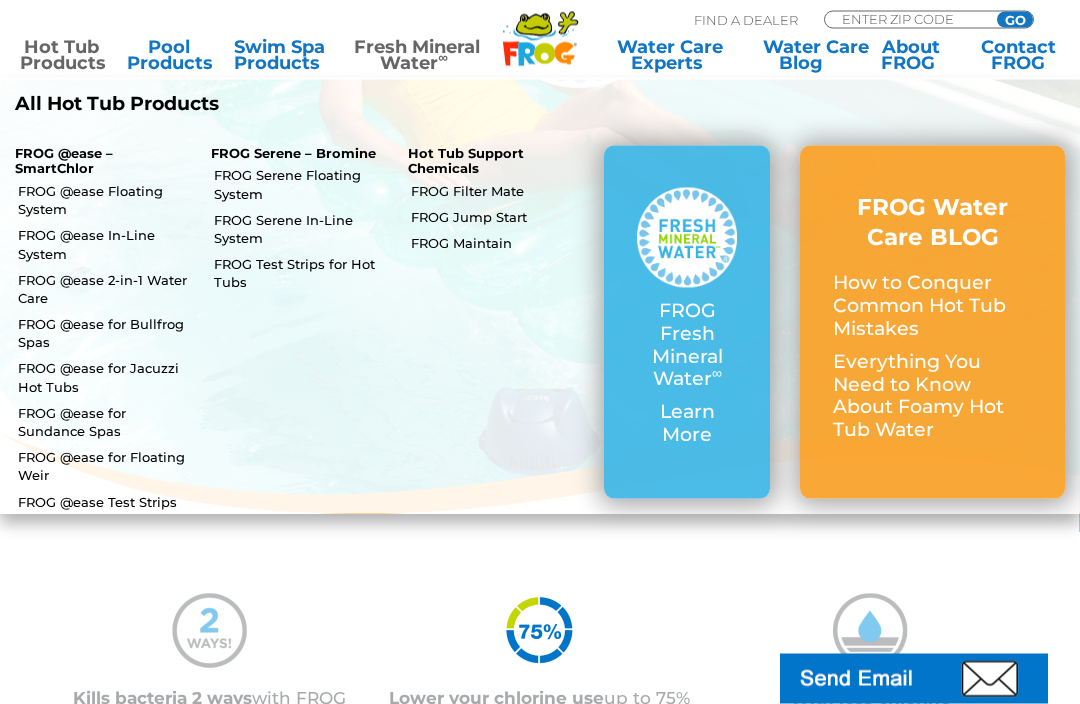 scroll, scrollTop: 301, scrollLeft: 0, axis: vertical 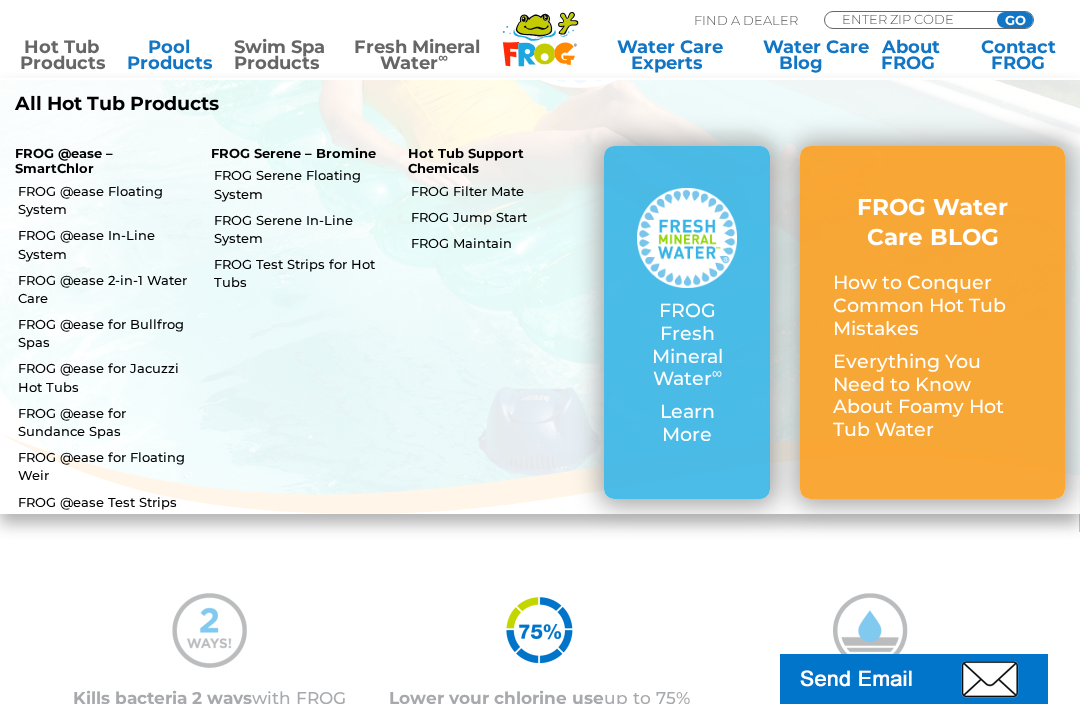 click on "Swim Spa  Products" at bounding box center (275, 55) 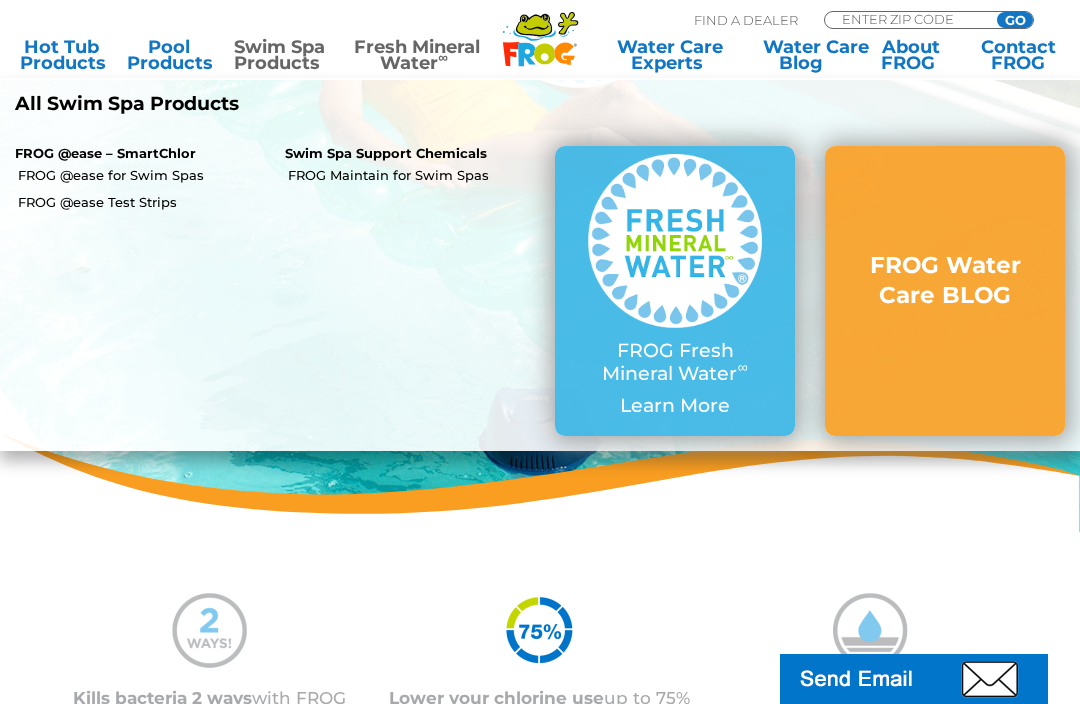 click on "Swim Spa  Products" at bounding box center [275, 55] 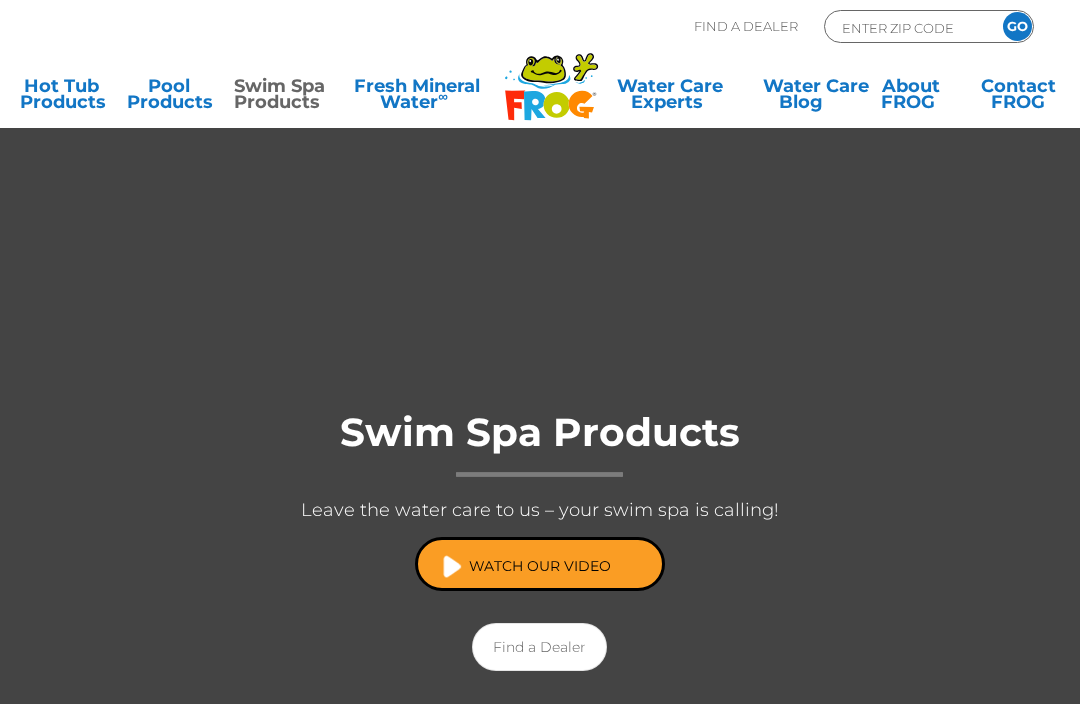 scroll, scrollTop: 0, scrollLeft: 0, axis: both 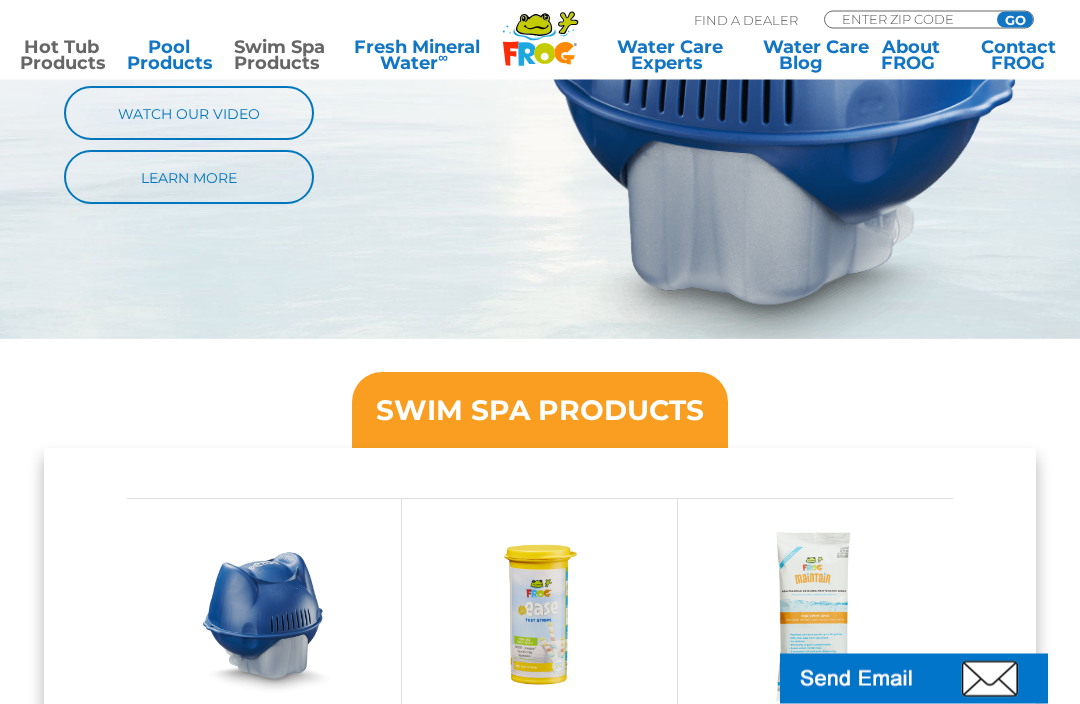 click on "Hot Tub  Products" at bounding box center (61, 55) 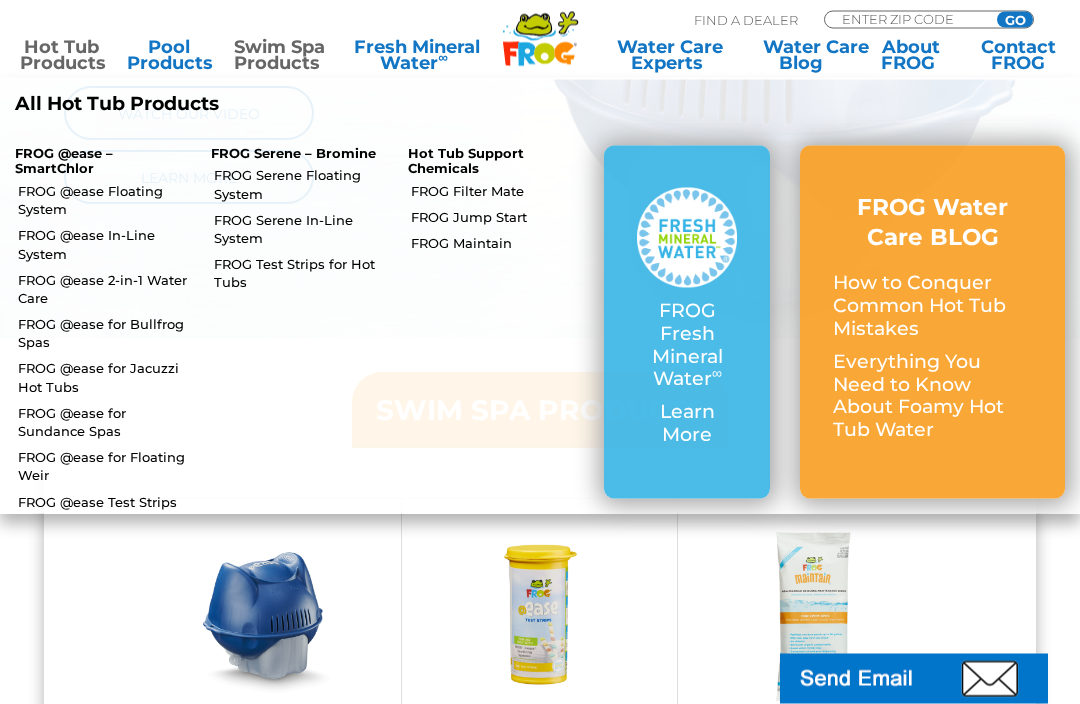 scroll, scrollTop: 1157, scrollLeft: 0, axis: vertical 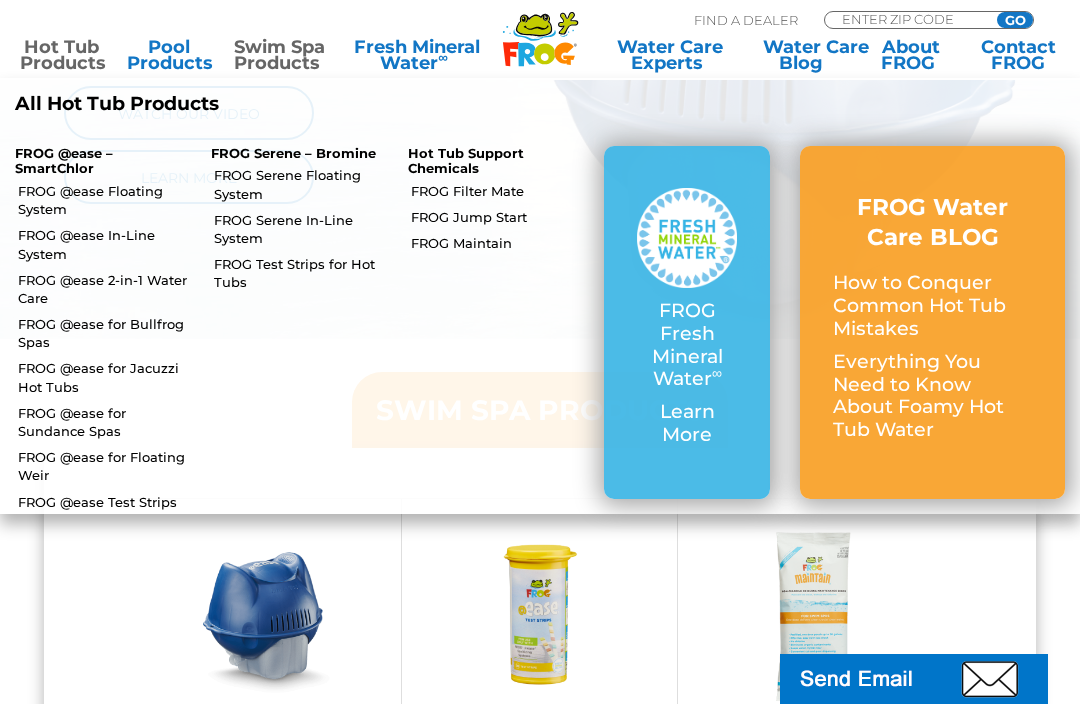 click on "FROG @ease In-Line System" at bounding box center [107, 244] 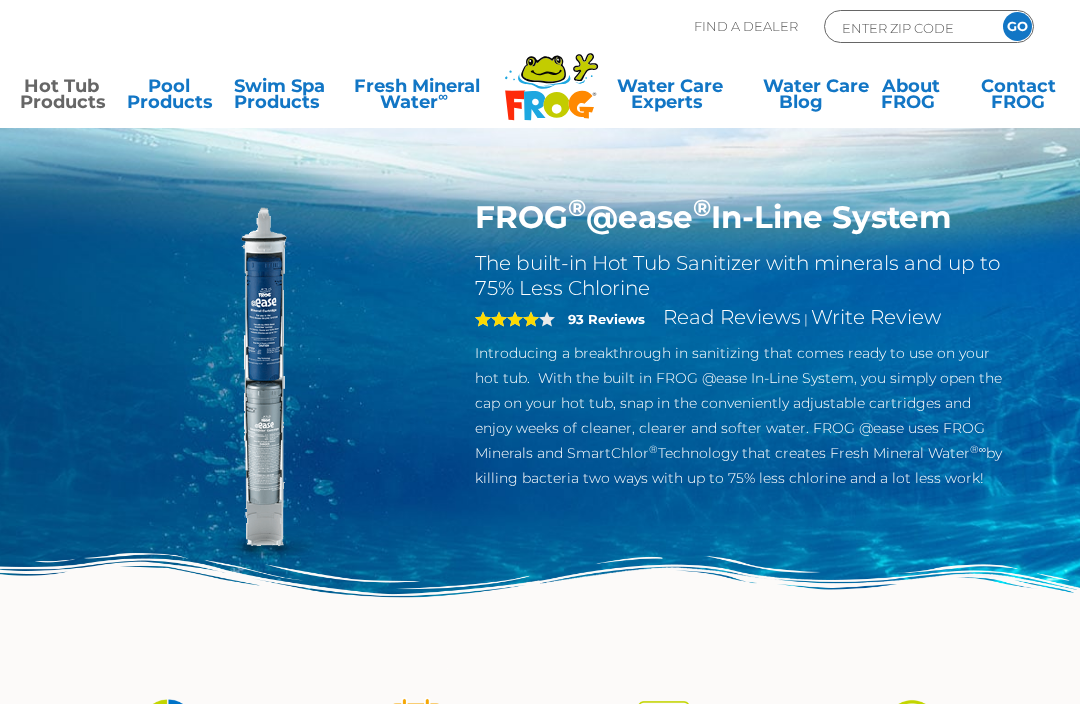 scroll, scrollTop: 0, scrollLeft: 0, axis: both 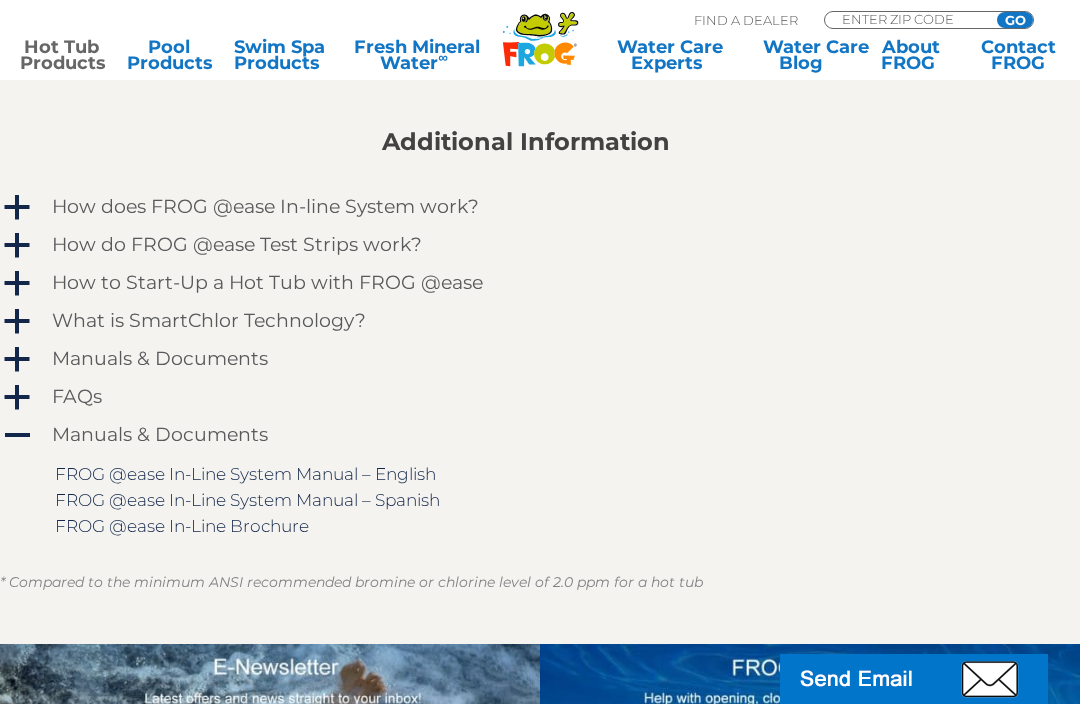 click on "How does FROG @ease In-line System work?" at bounding box center (265, 207) 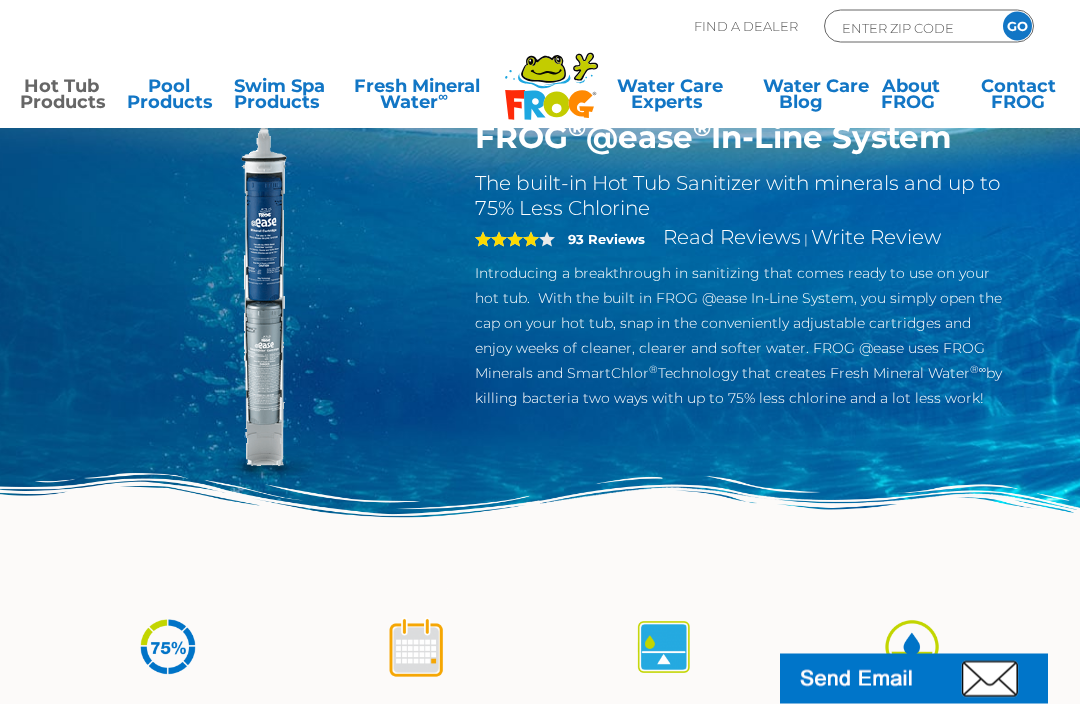 scroll, scrollTop: 0, scrollLeft: 0, axis: both 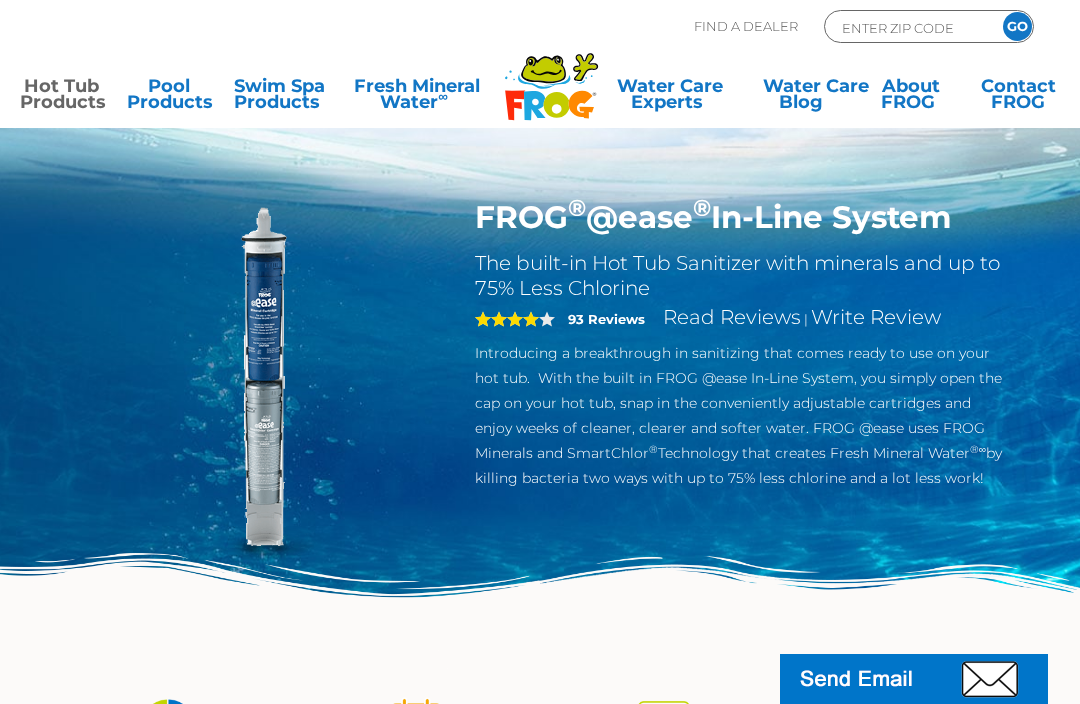 click on "Find A Dealer" at bounding box center [746, 26] 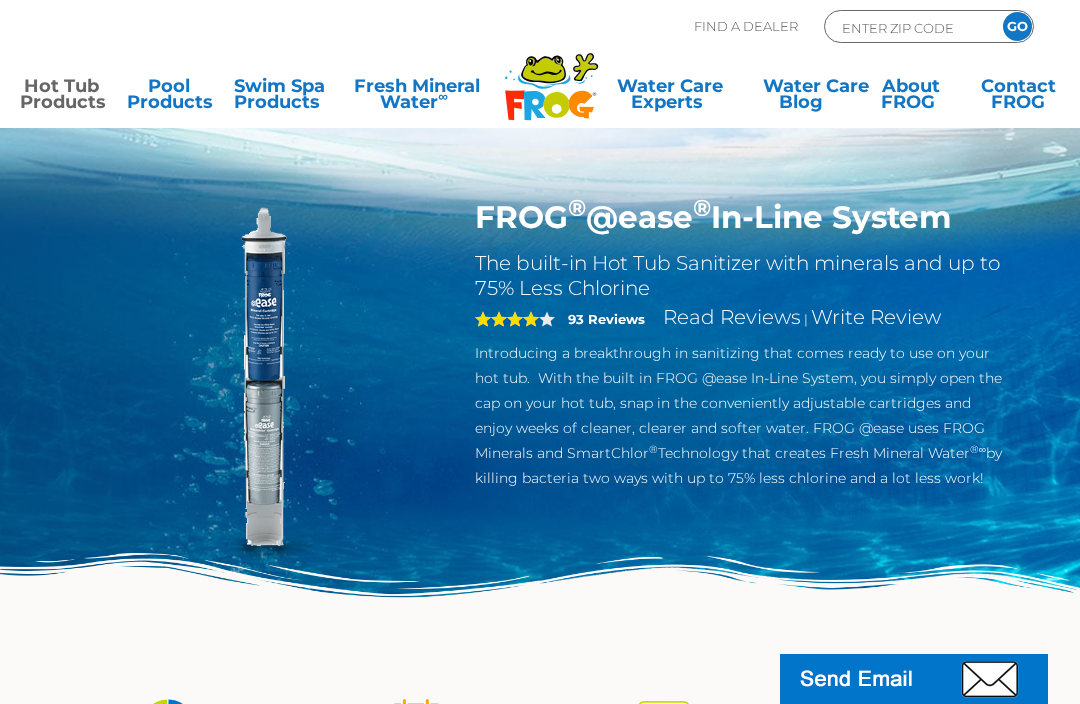 click on "Find A Dealer" at bounding box center (746, 26) 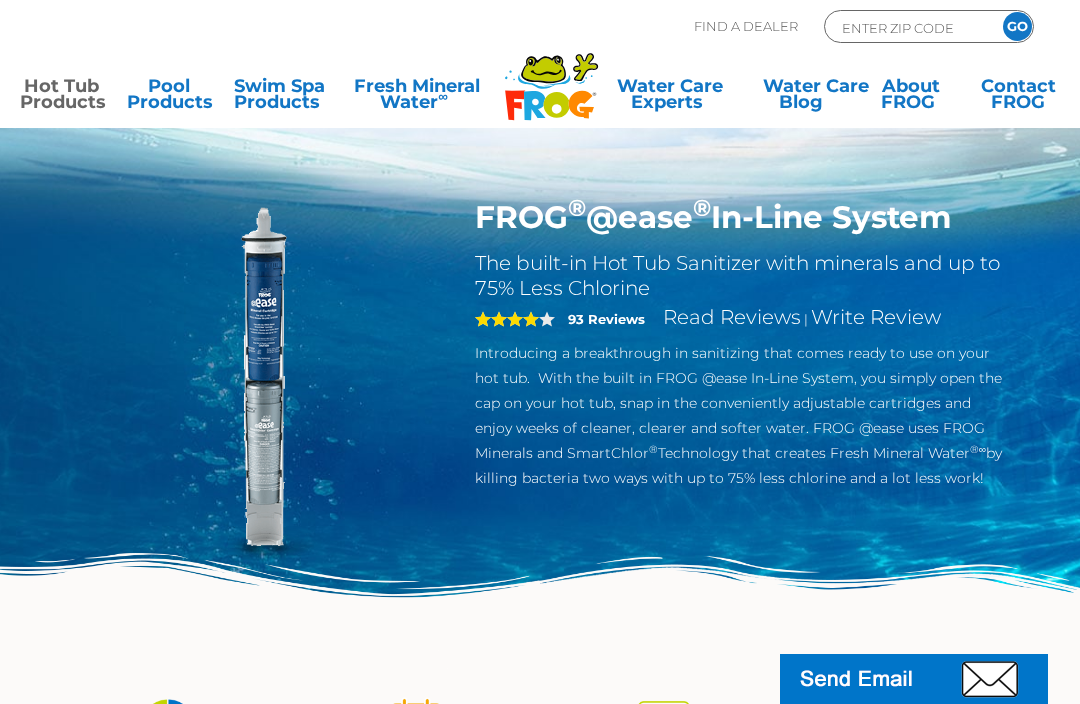 click on "Find A Dealer" at bounding box center [746, 26] 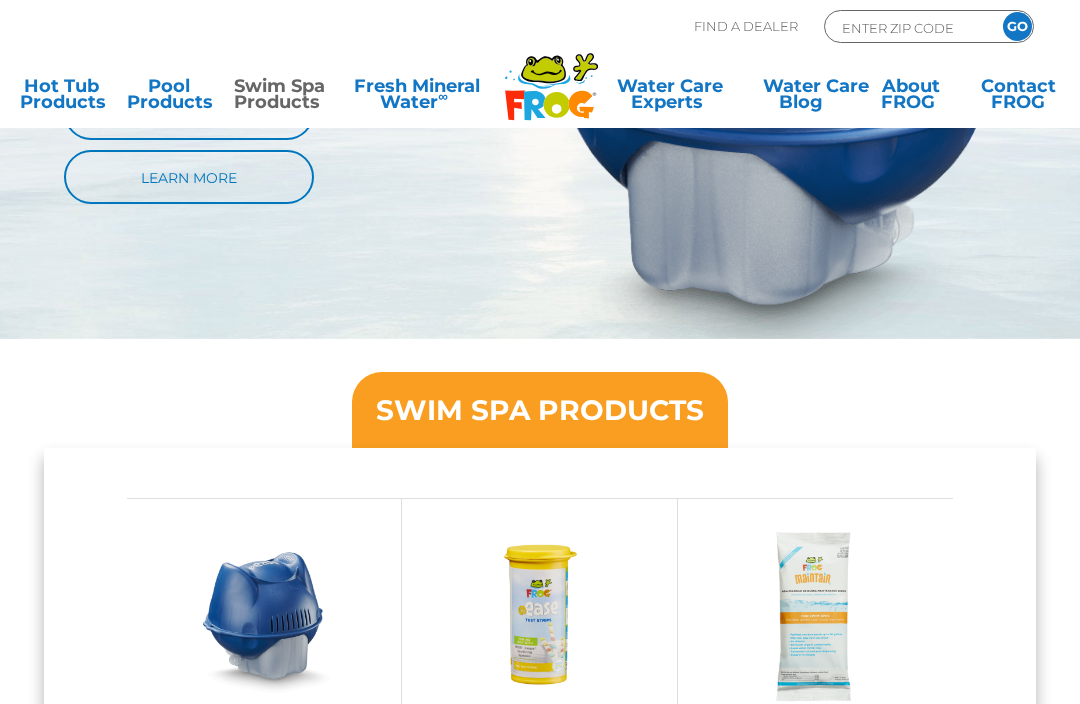 scroll, scrollTop: 1157, scrollLeft: 0, axis: vertical 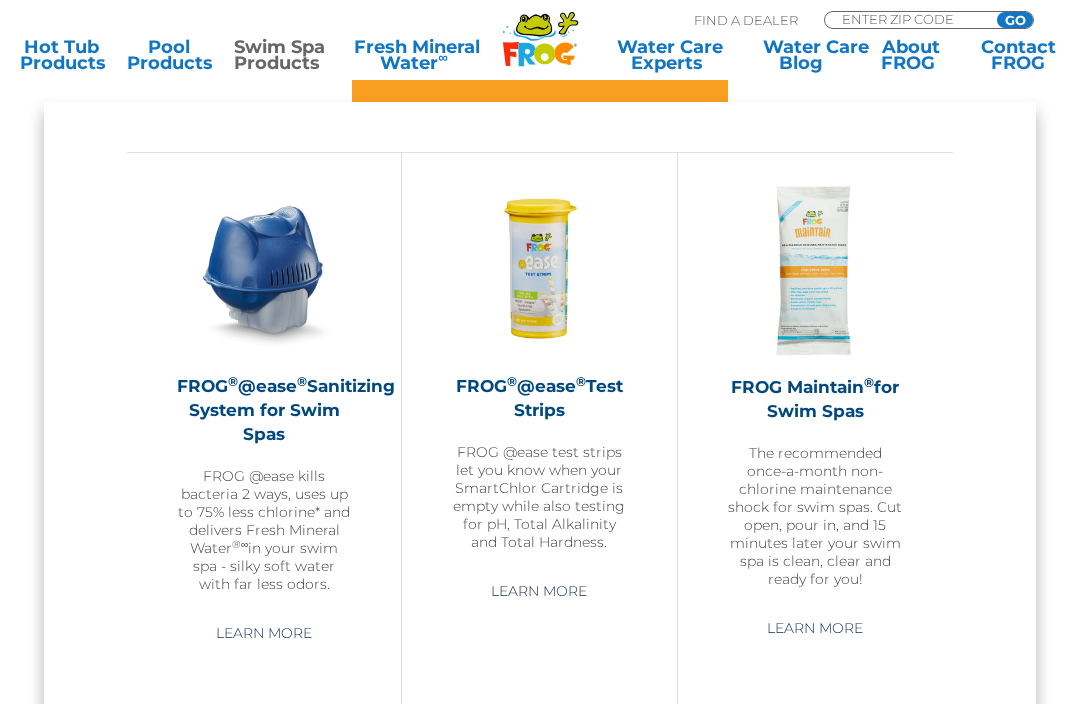 click at bounding box center [264, 270] 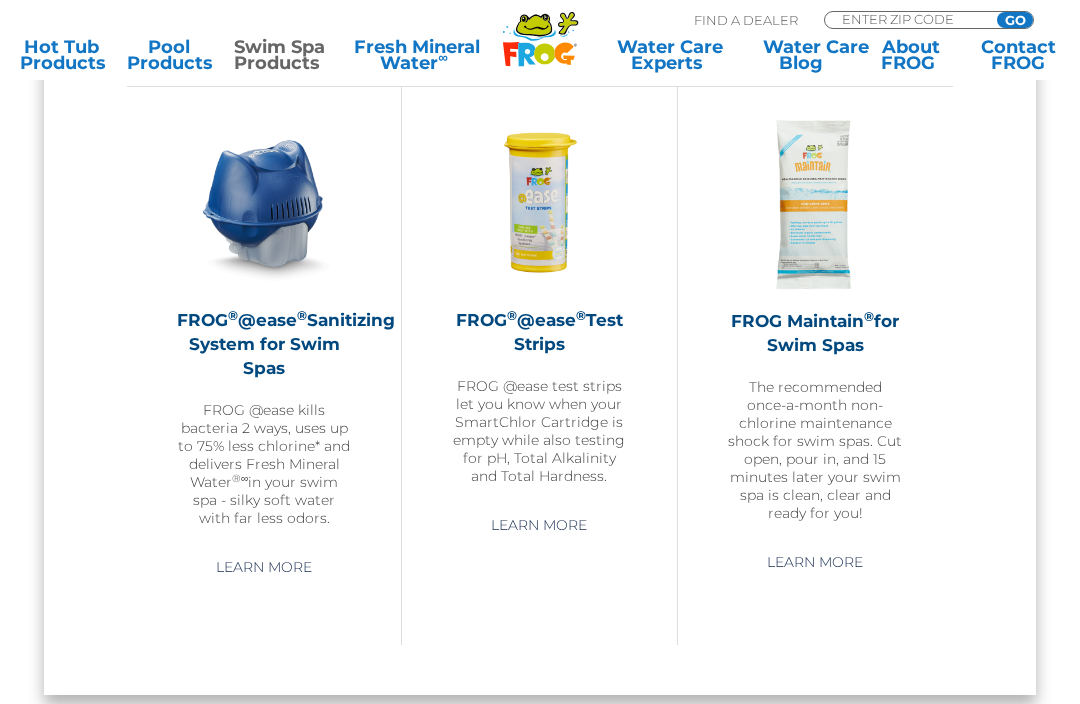 scroll, scrollTop: 1568, scrollLeft: 0, axis: vertical 